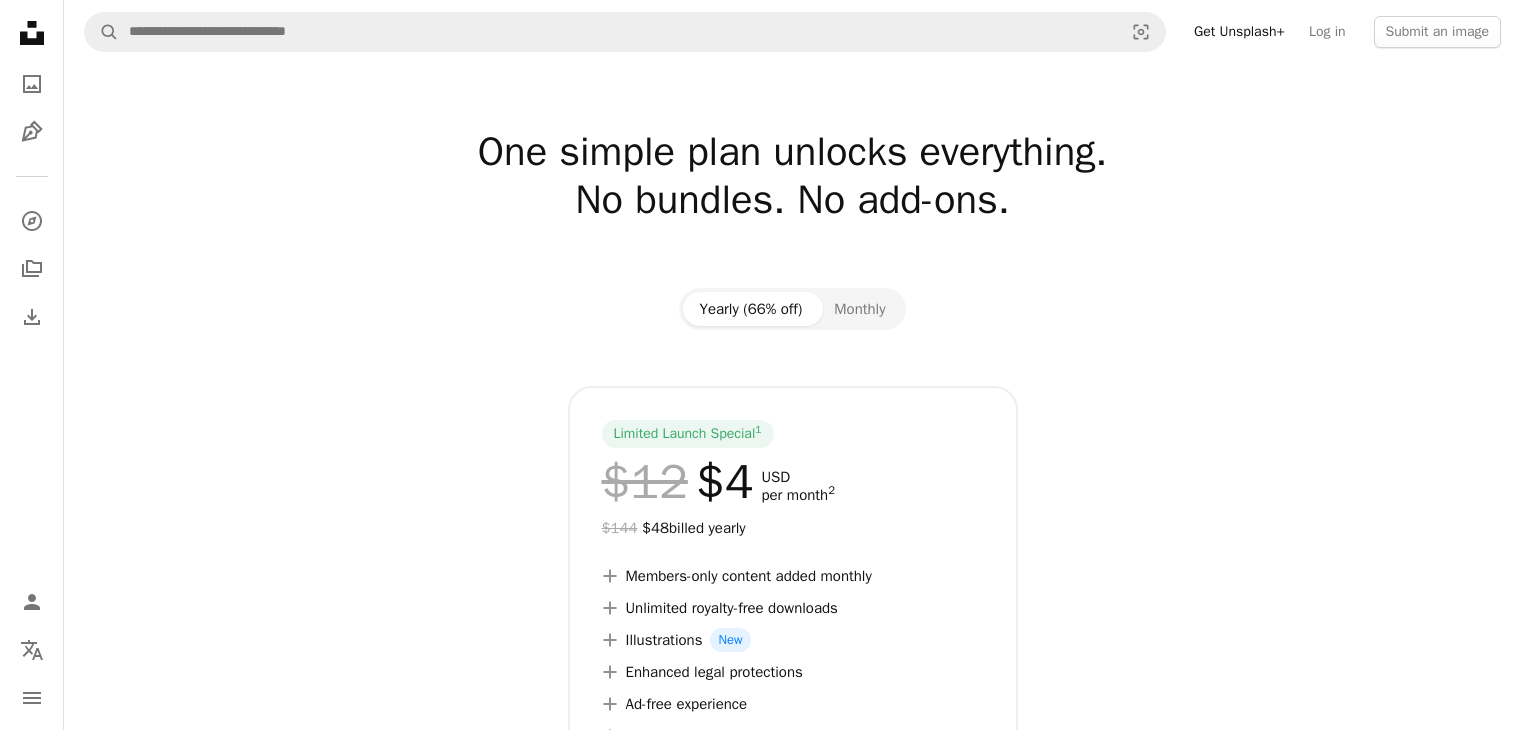 scroll, scrollTop: 0, scrollLeft: 0, axis: both 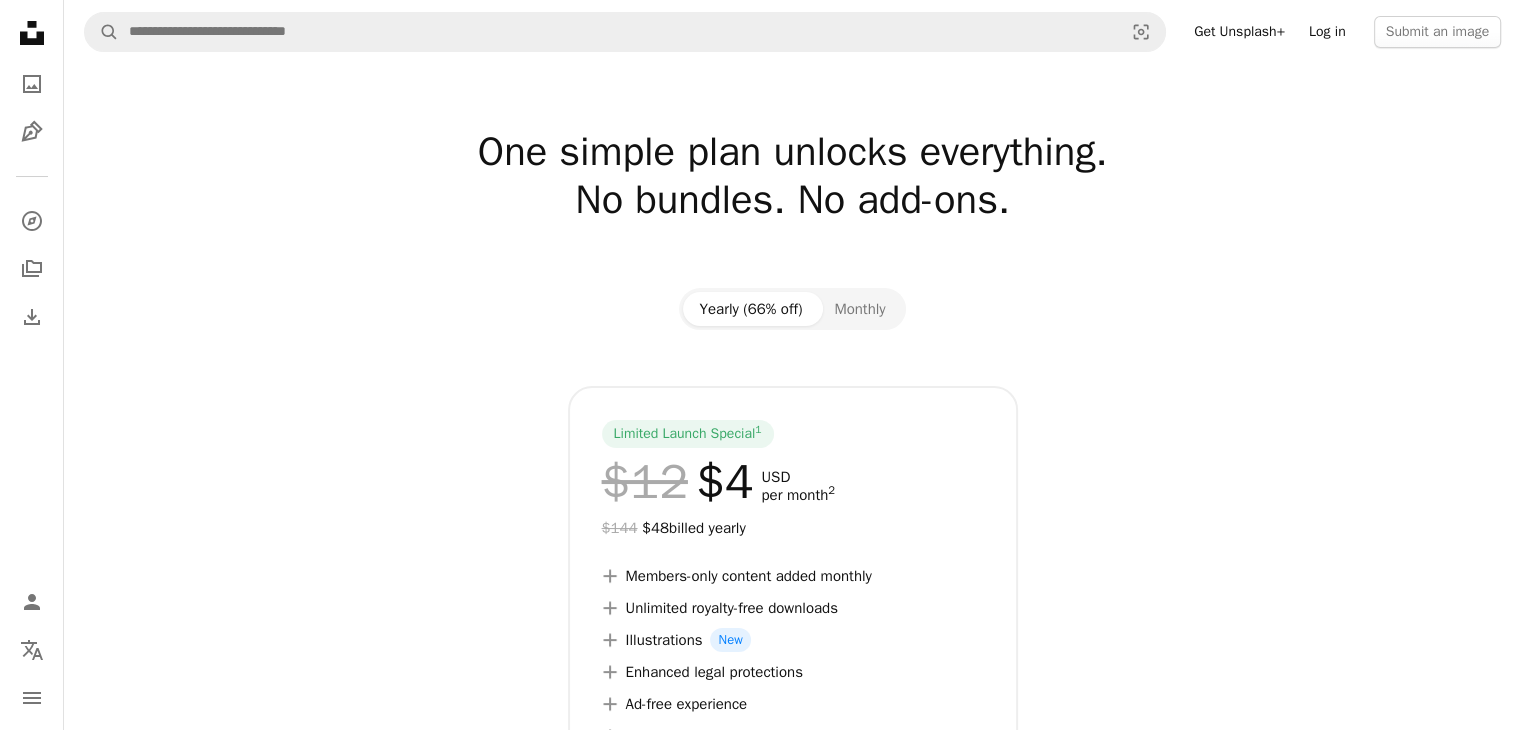 click on "Log in" at bounding box center (1327, 32) 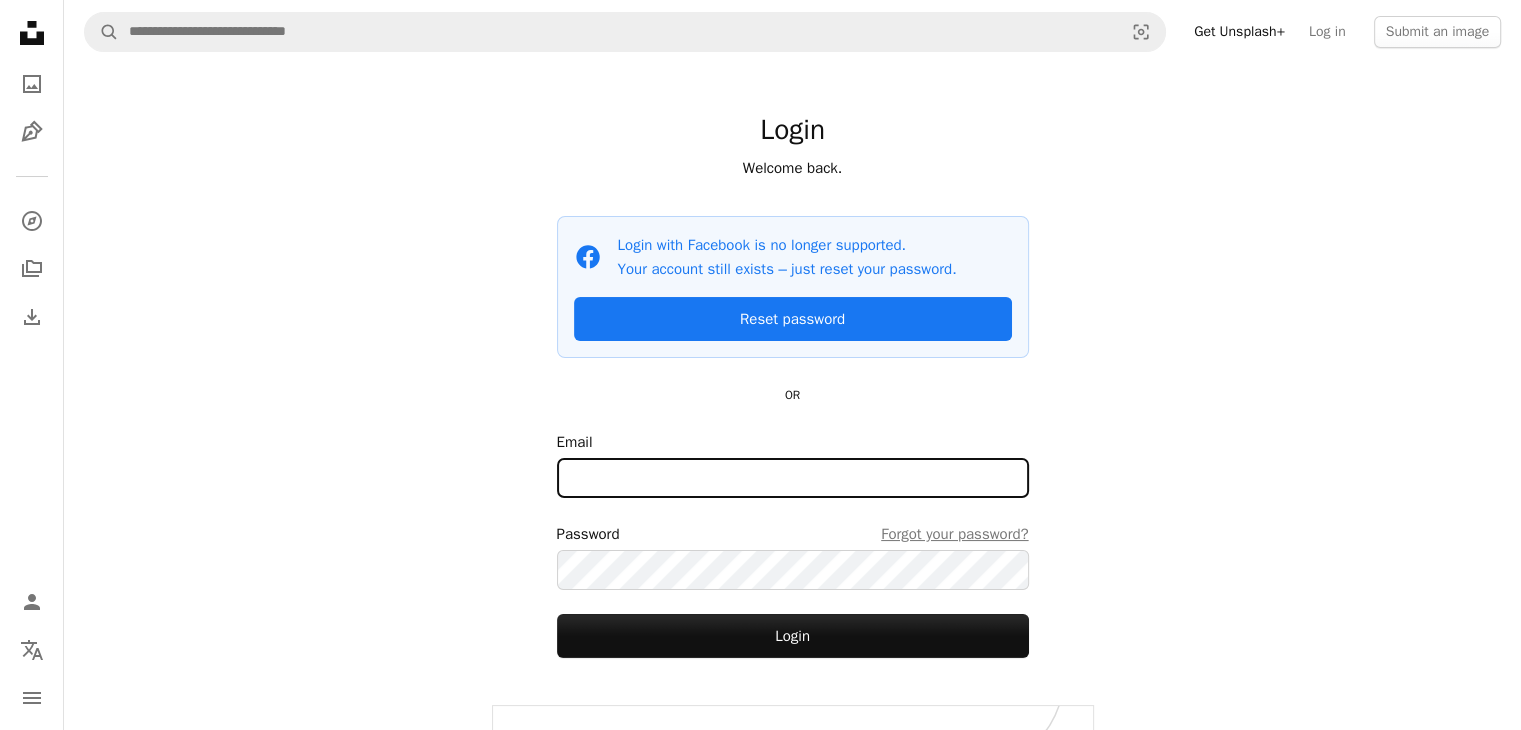 click on "Email" at bounding box center (793, 478) 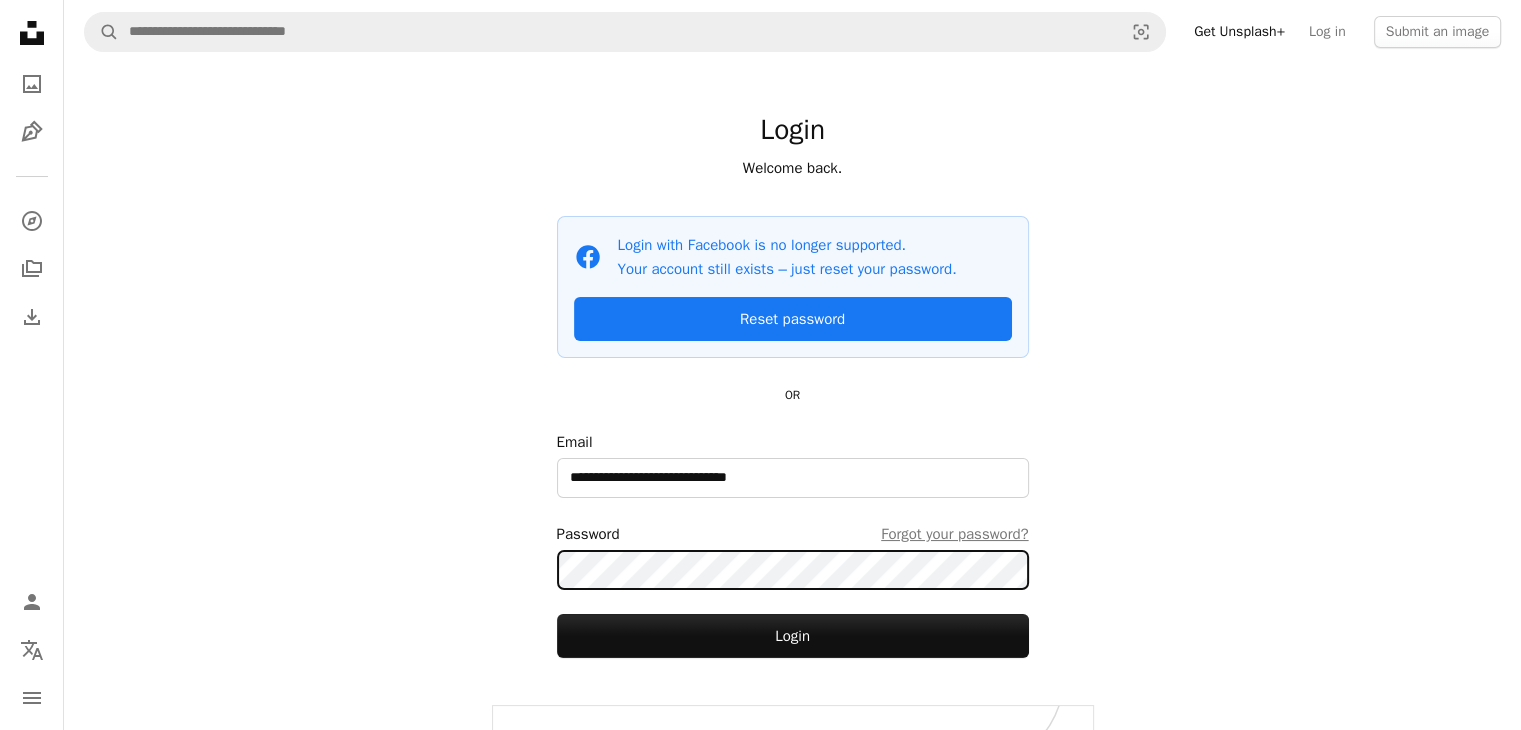 scroll, scrollTop: 80, scrollLeft: 0, axis: vertical 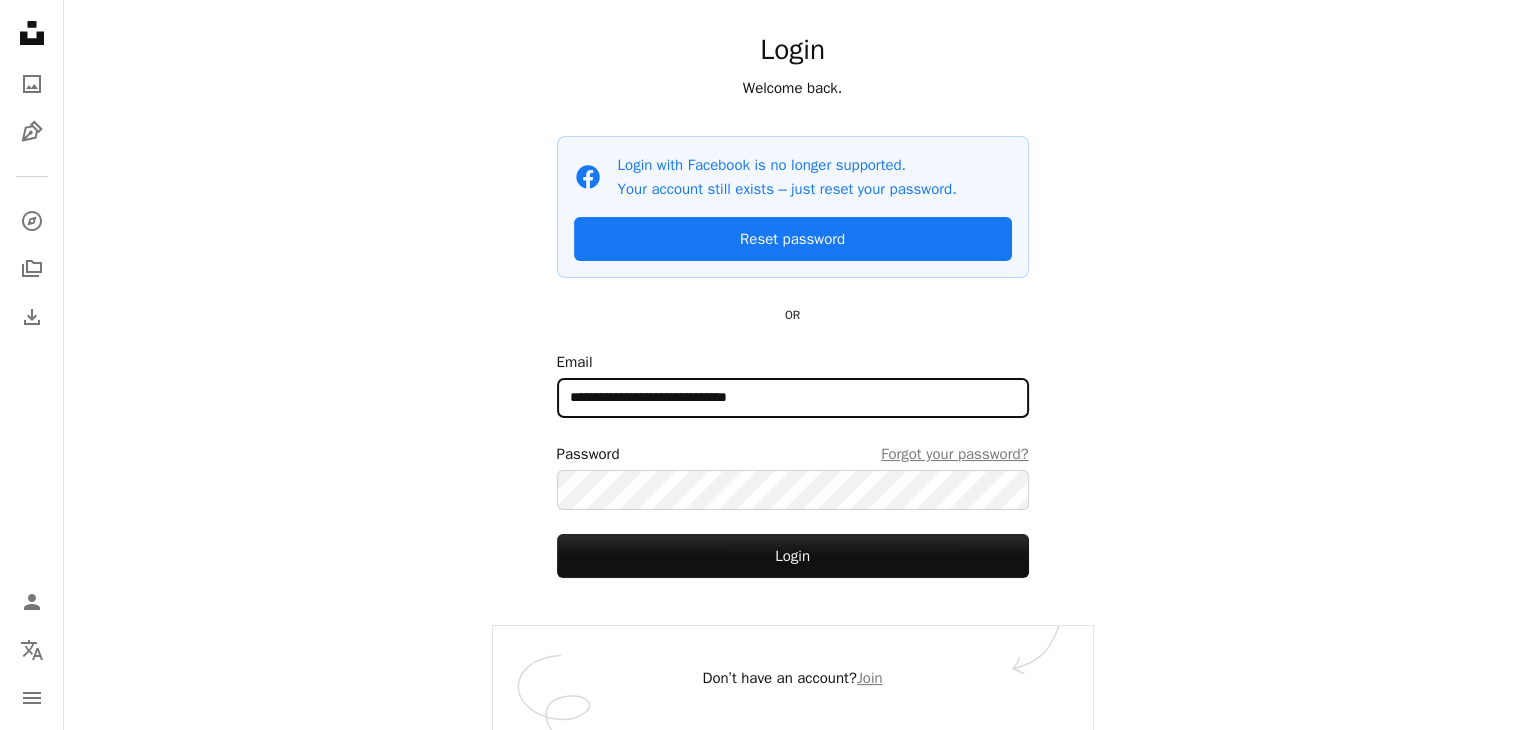 click on "**********" at bounding box center [793, 398] 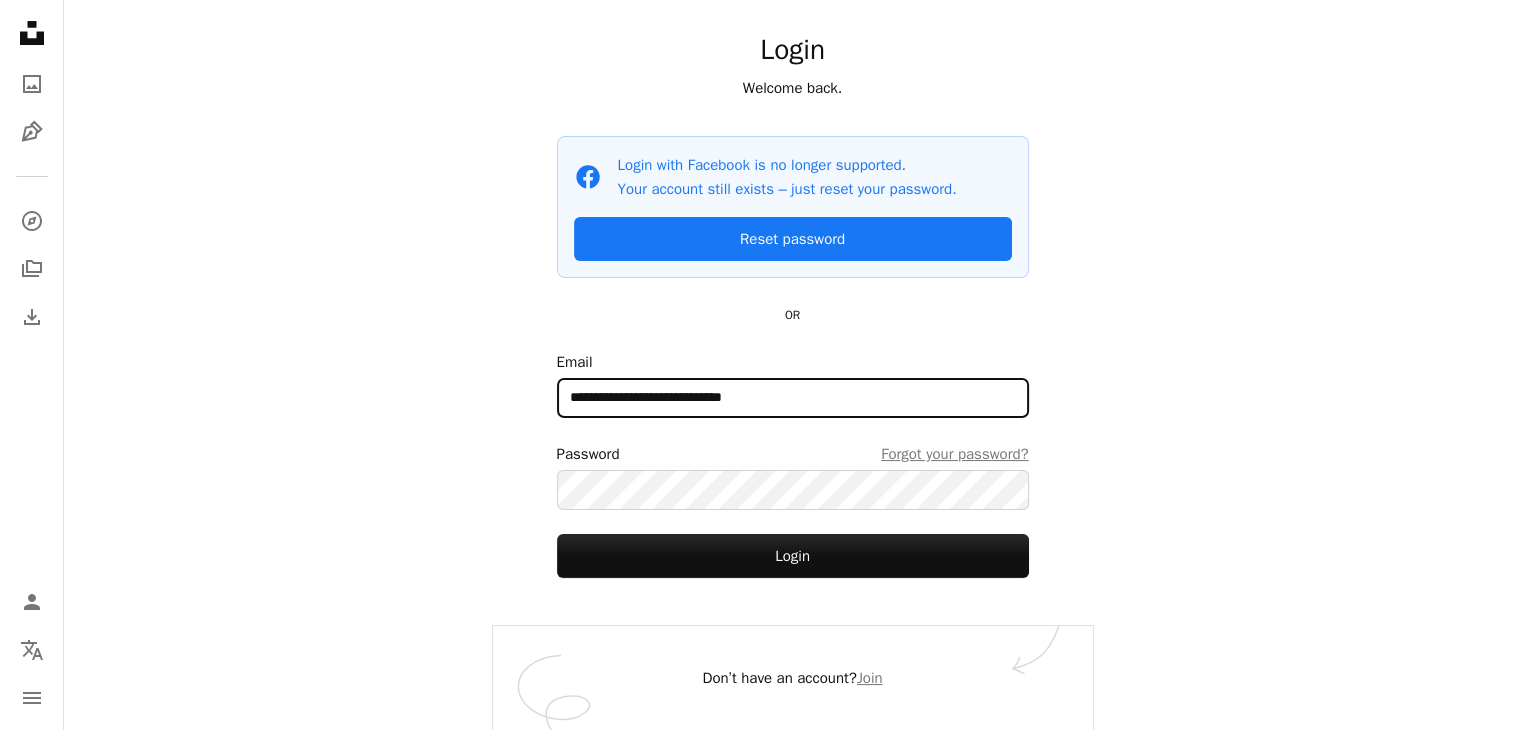 type on "**********" 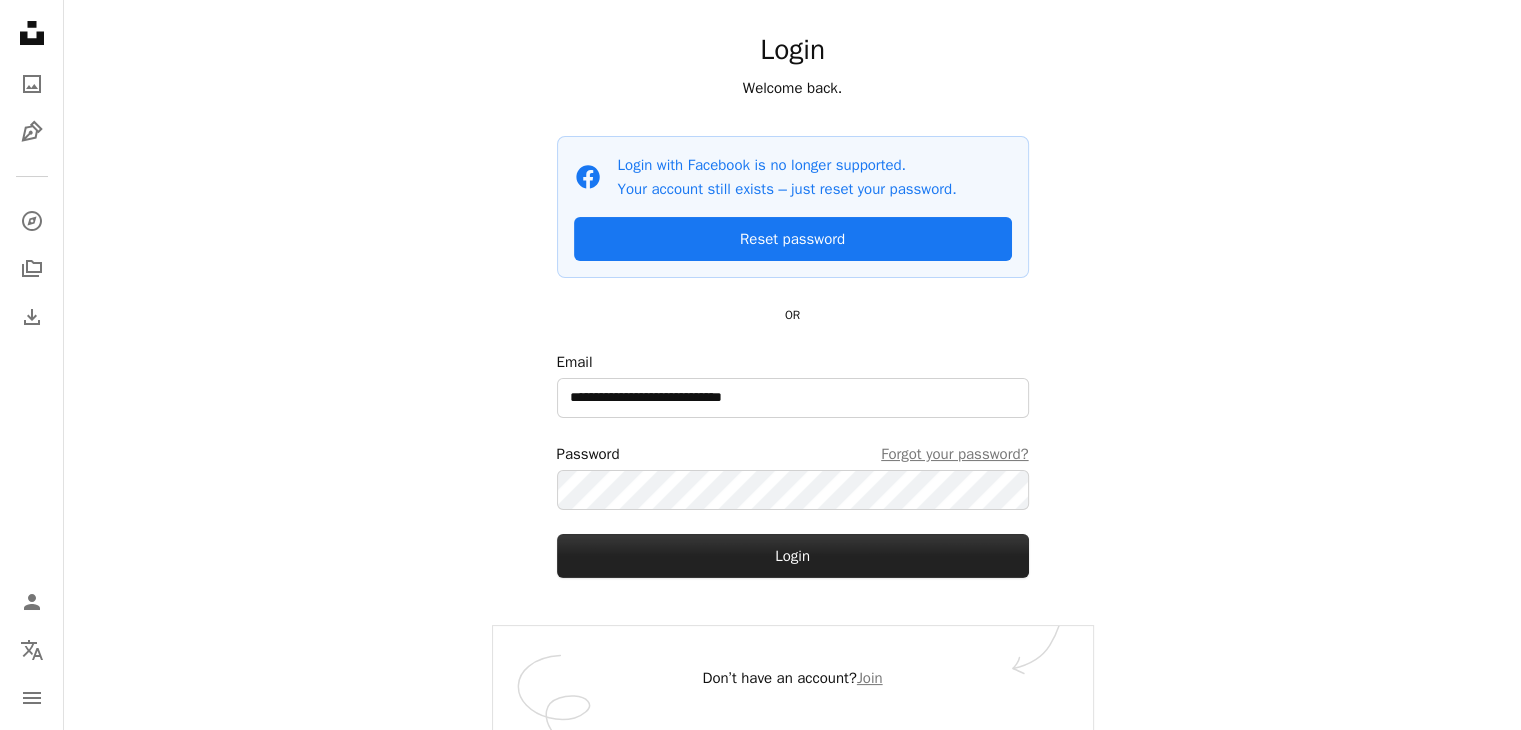 click on "Login" at bounding box center (793, 556) 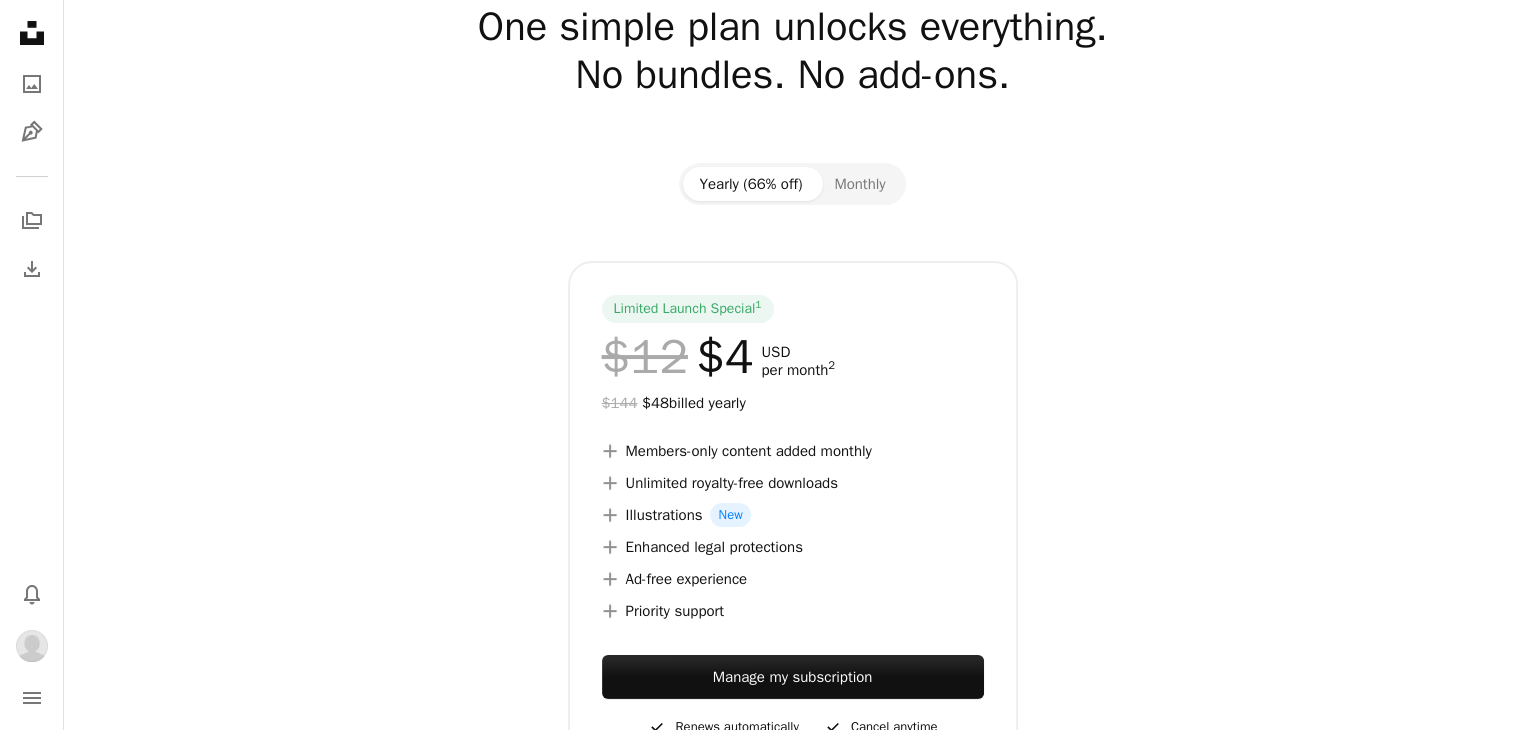scroll, scrollTop: 100, scrollLeft: 0, axis: vertical 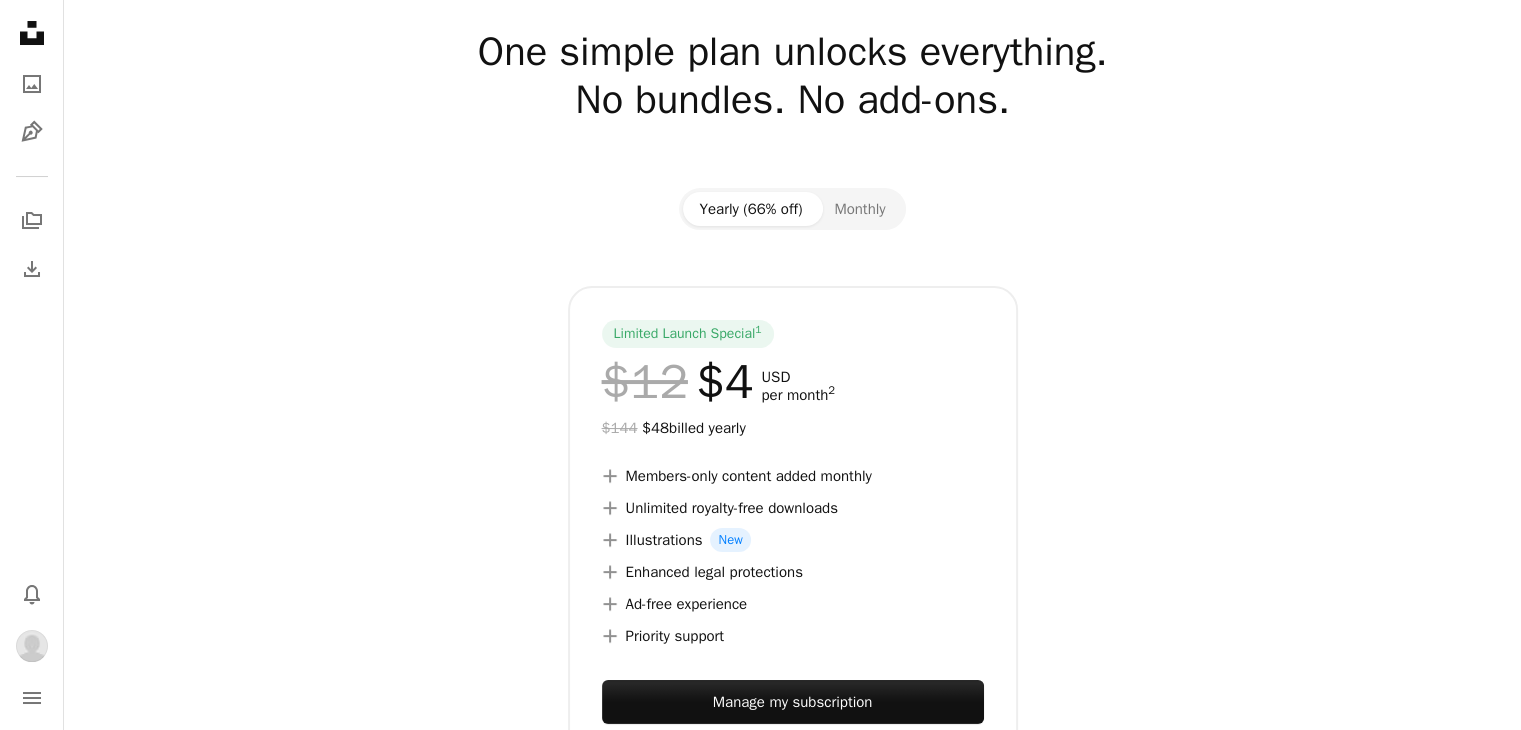 click on "Unsplash logo Unsplash Home" 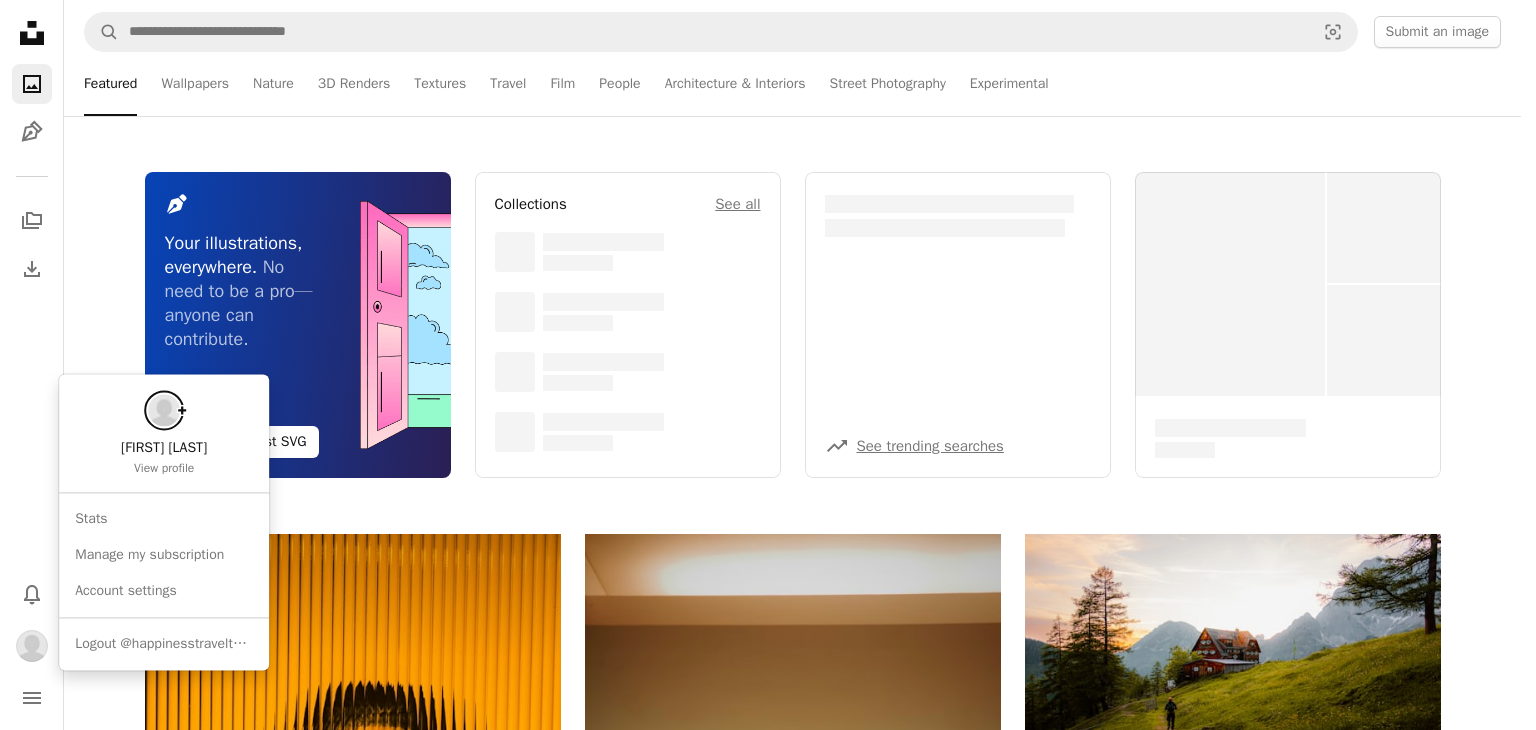 click at bounding box center [32, 646] 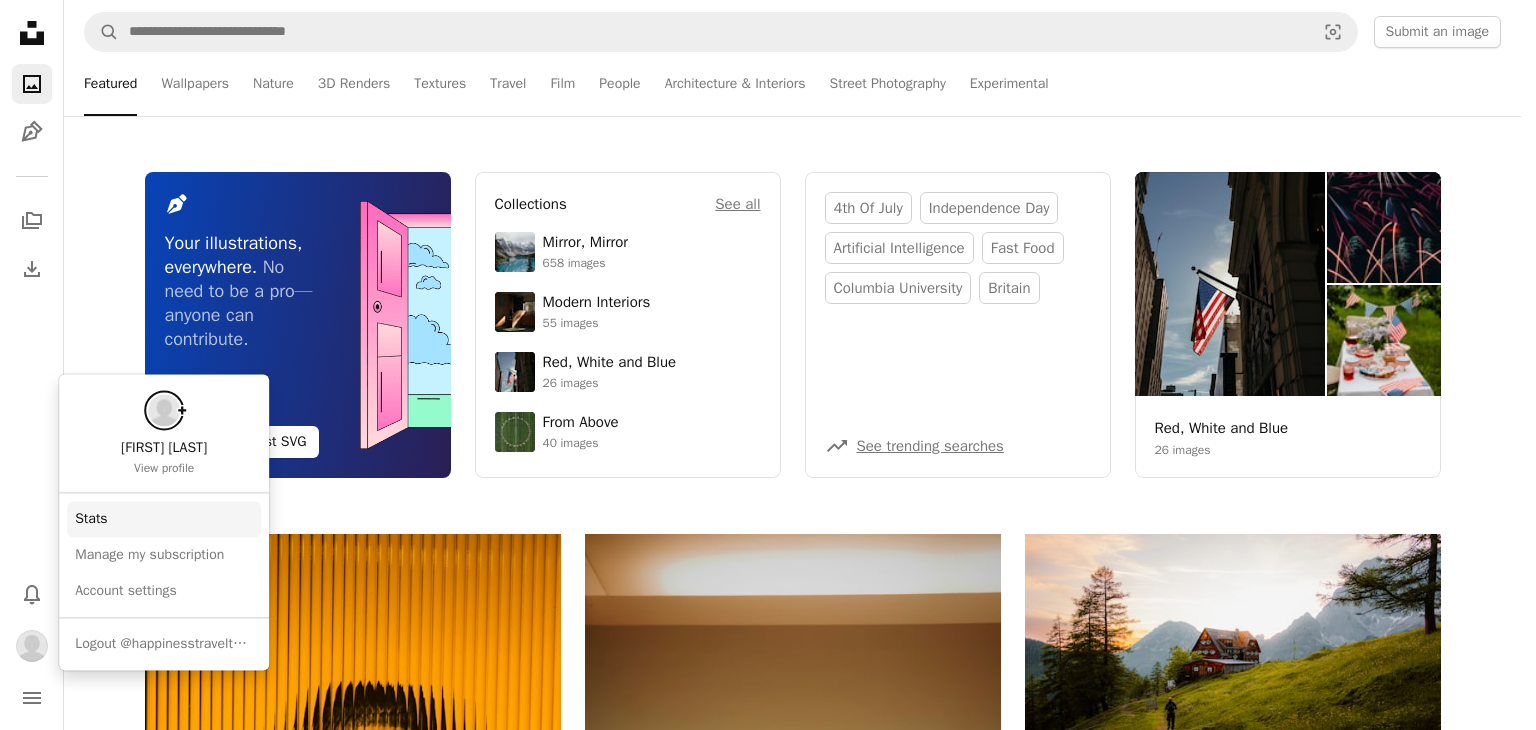 click on "Stats" at bounding box center (164, 519) 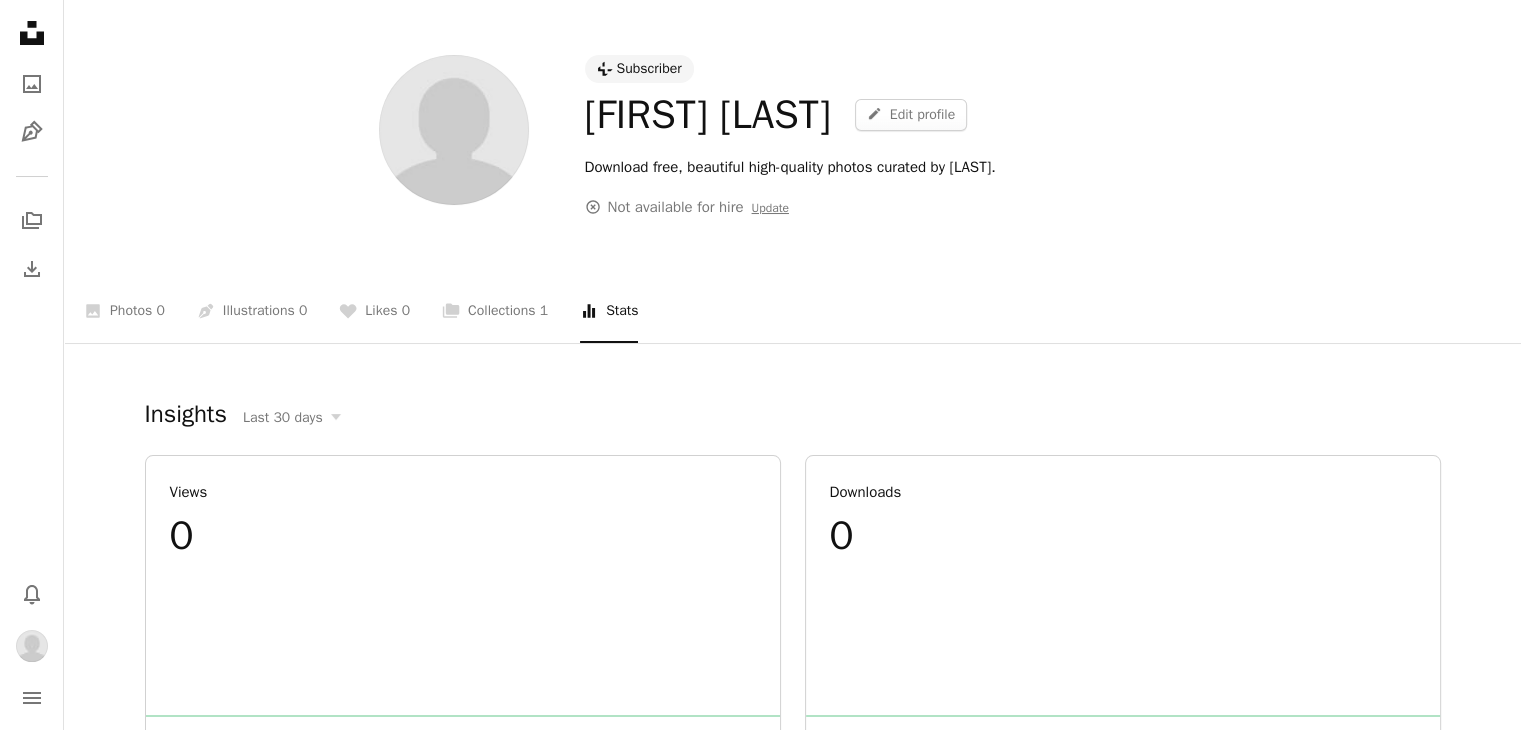 scroll, scrollTop: 100, scrollLeft: 0, axis: vertical 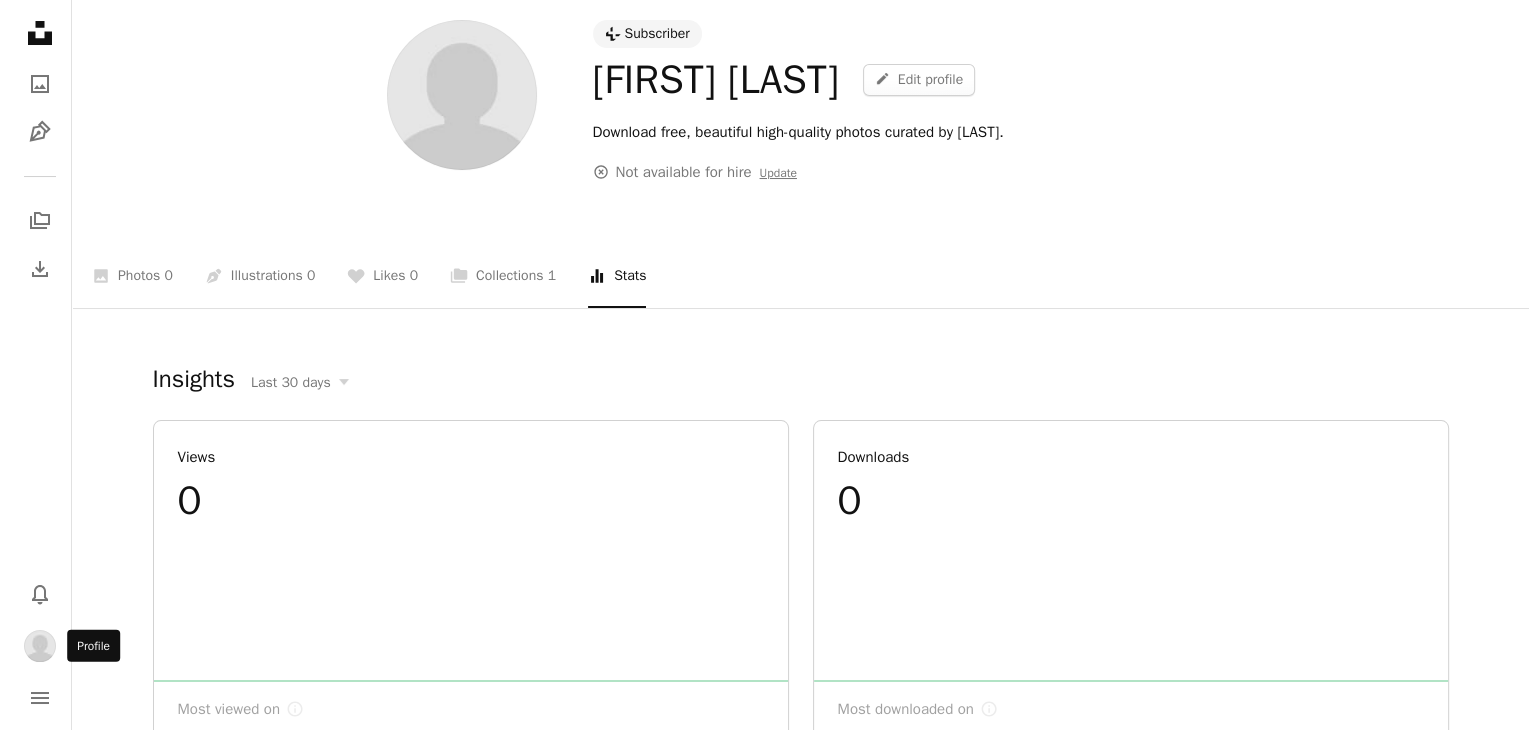 click at bounding box center [32, 646] 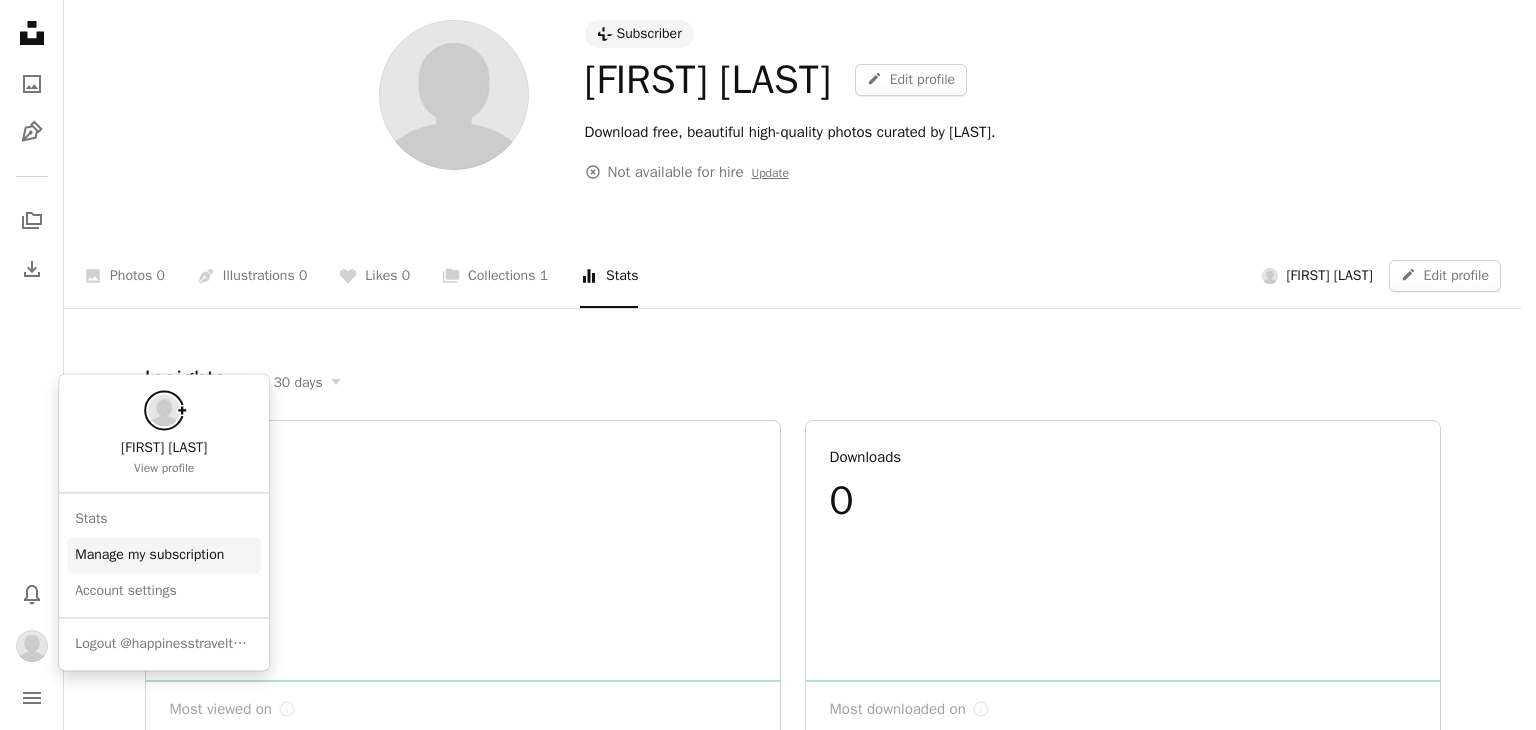 click on "Manage my subscription" at bounding box center (164, 555) 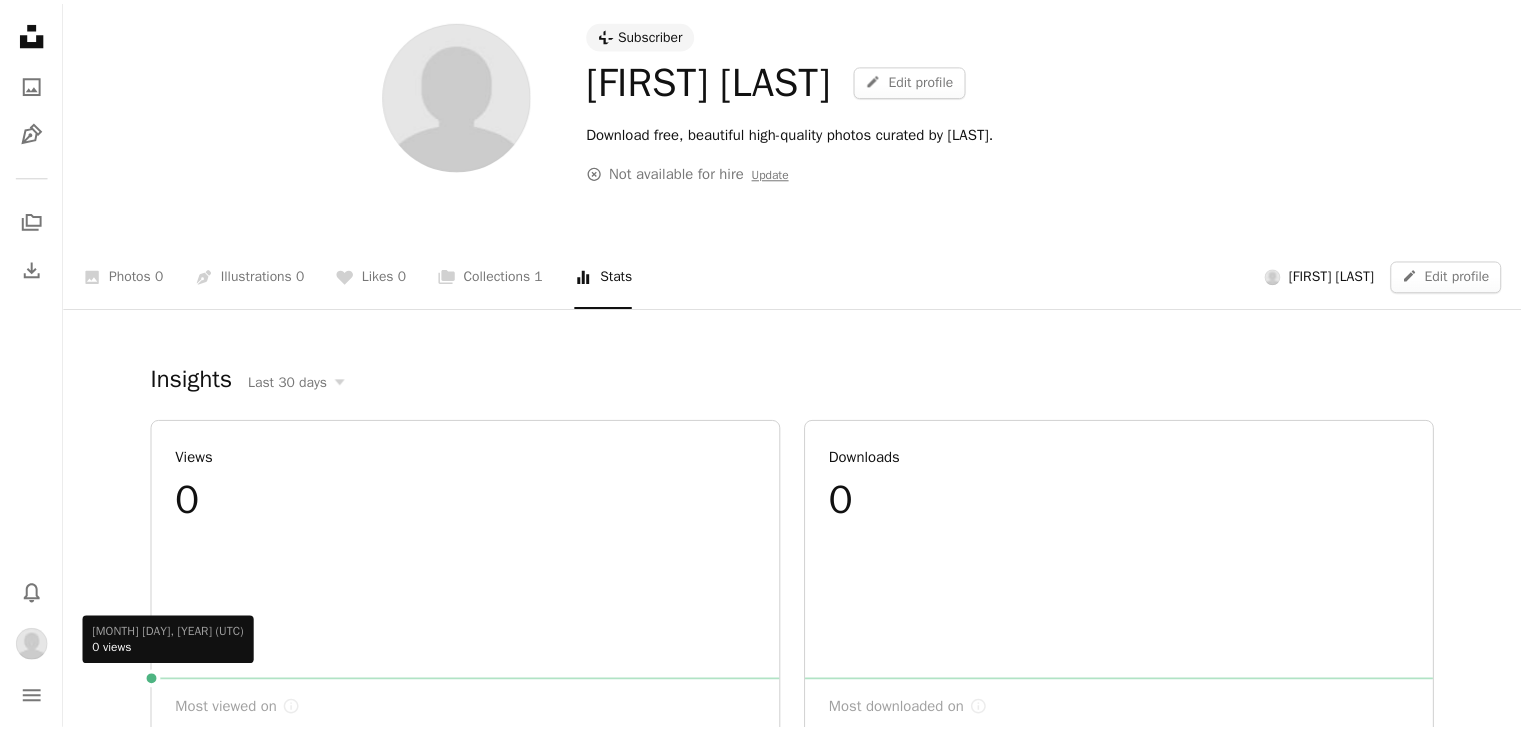 scroll, scrollTop: 100, scrollLeft: 0, axis: vertical 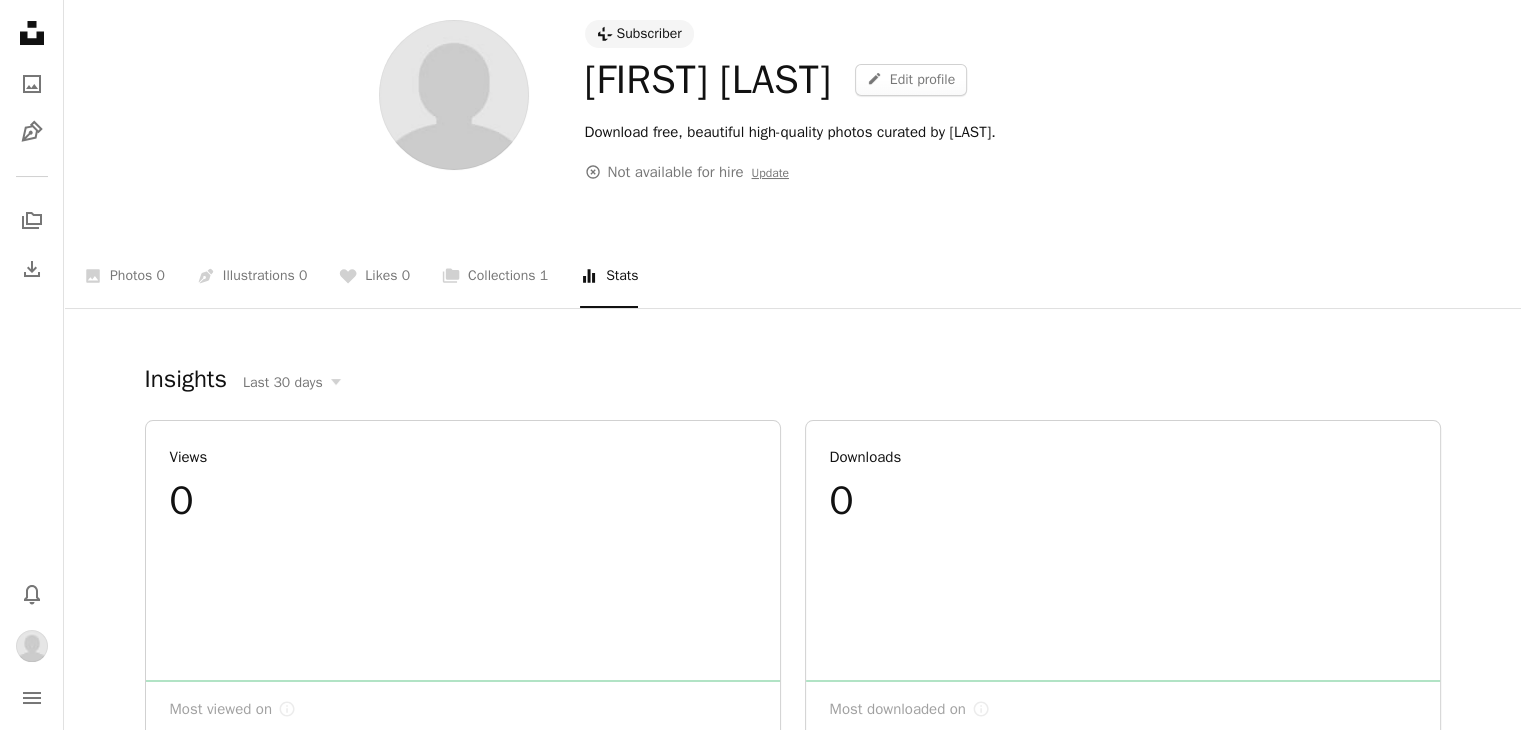 click on "Unsplash logo Unsplash Home" 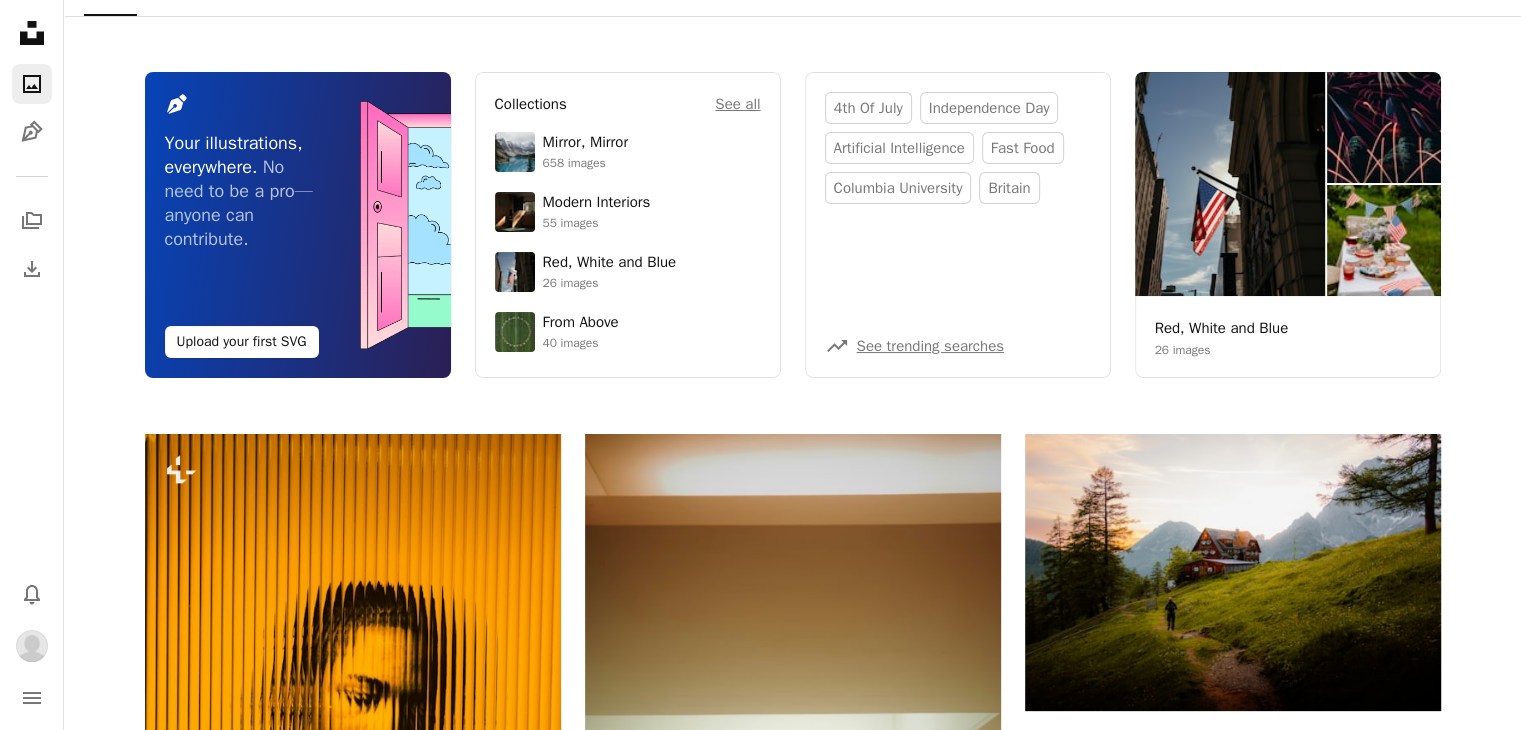 click at bounding box center [714, -68] 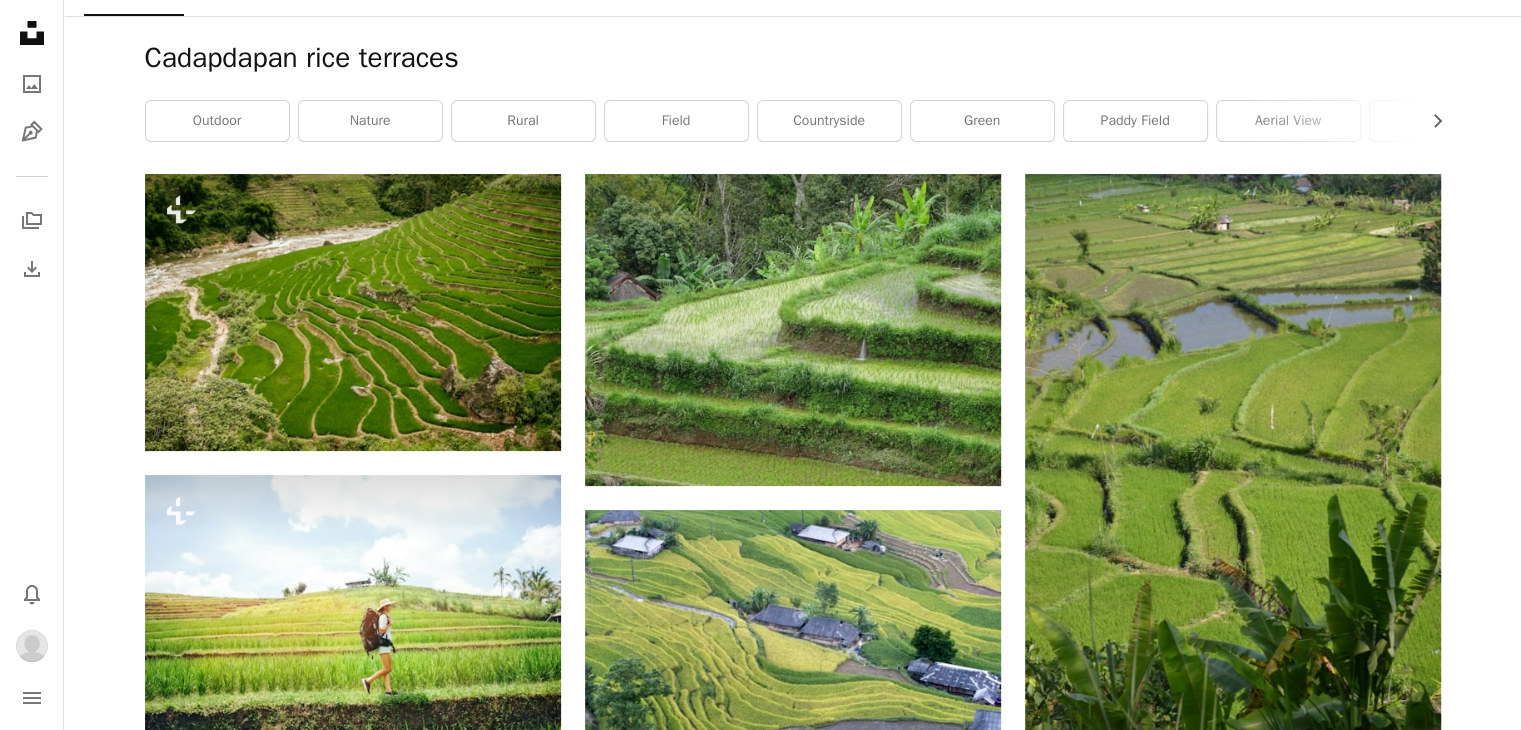 scroll, scrollTop: 0, scrollLeft: 0, axis: both 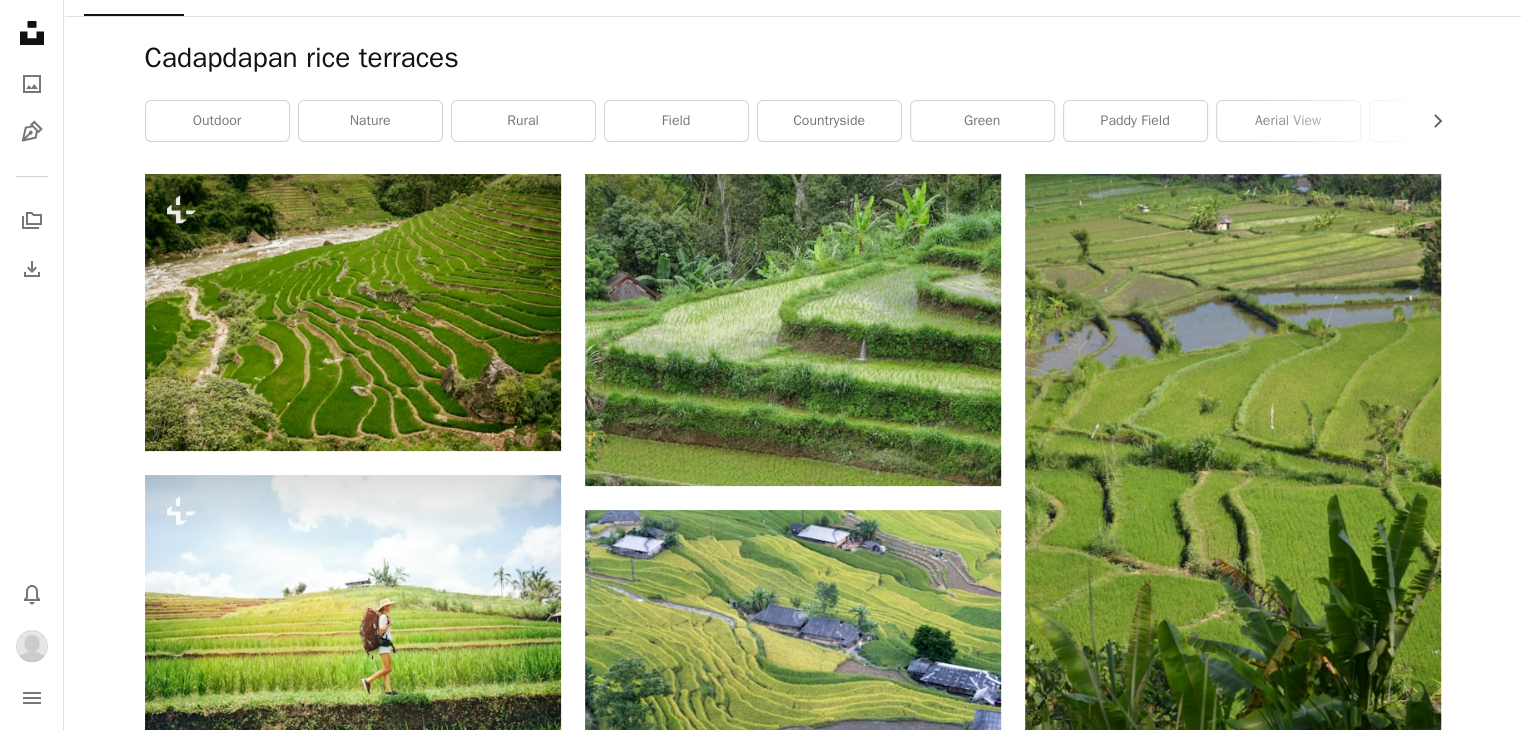 click on "**********" at bounding box center (691, -68) 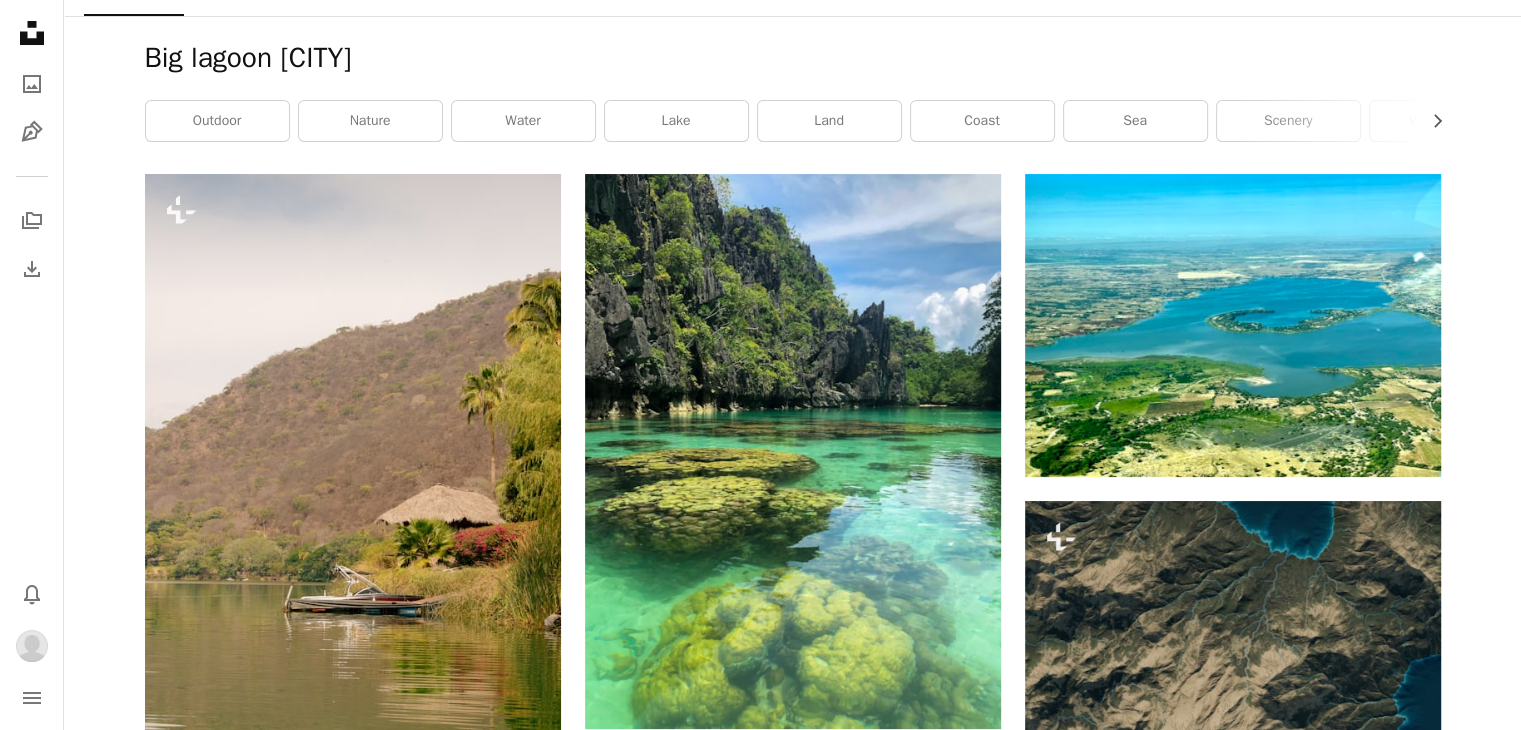 scroll, scrollTop: 900, scrollLeft: 0, axis: vertical 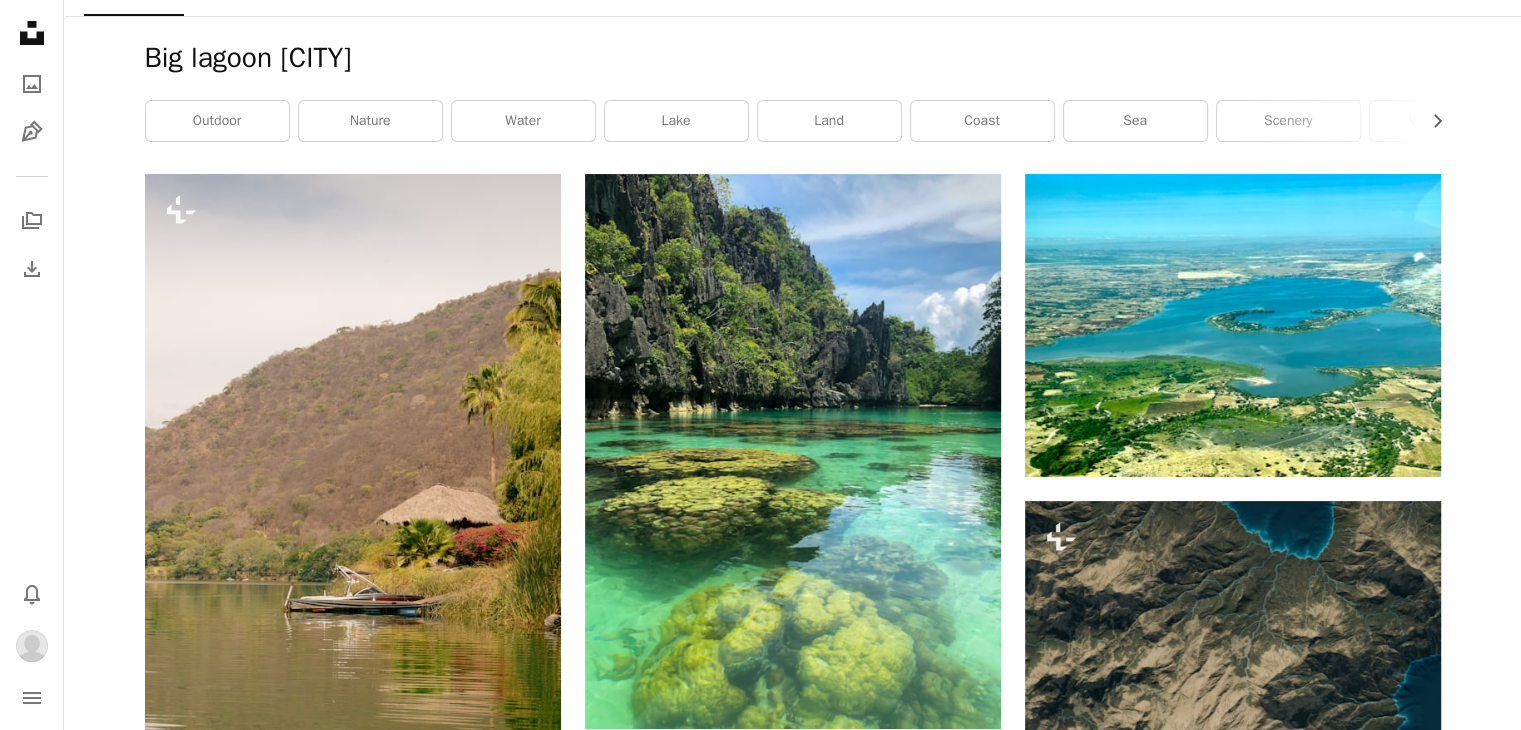 click on "Plus sign for Unsplash+ A heart A plus sign [FIRST] [LAST] For   Unsplash+ Arrow pointing down Plus sign for Unsplash+ A heart A plus sign [FIRST] [LAST] For   Unsplash+ Arrow pointing down Plus sign for Unsplash+ A heart A plus sign [FIRST] [LAST] For   Unsplash+ Arrow pointing down A heart A plus sign [FIRST] [LAST] Arrow pointing down A heart A plus sign [FIRST] [LAST] Arrow pointing down A heart A plus sign [FIRST] [LAST] Available for hire A checkmark inside of a circle Arrow pointing down A heart A plus sign [FIRST] [LAST] Arrow pointing down Plus sign for Unsplash+ A heart A plus sign [FIRST] [LAST] For   Unsplash+ Arrow pointing down A heart A plus sign [FIRST] [LAST] Arrow pointing down A heart A plus sign [FIRST] [LAST] Arrow pointing down A heart A plus sign [FIRST] [LAST] Available for hire A checkmark inside of a circle Arrow pointing down Plus sign for Unsplash+ A heart A plus sign Unsplash+ Community For   Unsplash+ Arrow pointing down Plus sign for Unsplash+ A heart A plus sign [FIRST] [LAST] For" at bounding box center [353, 3868] 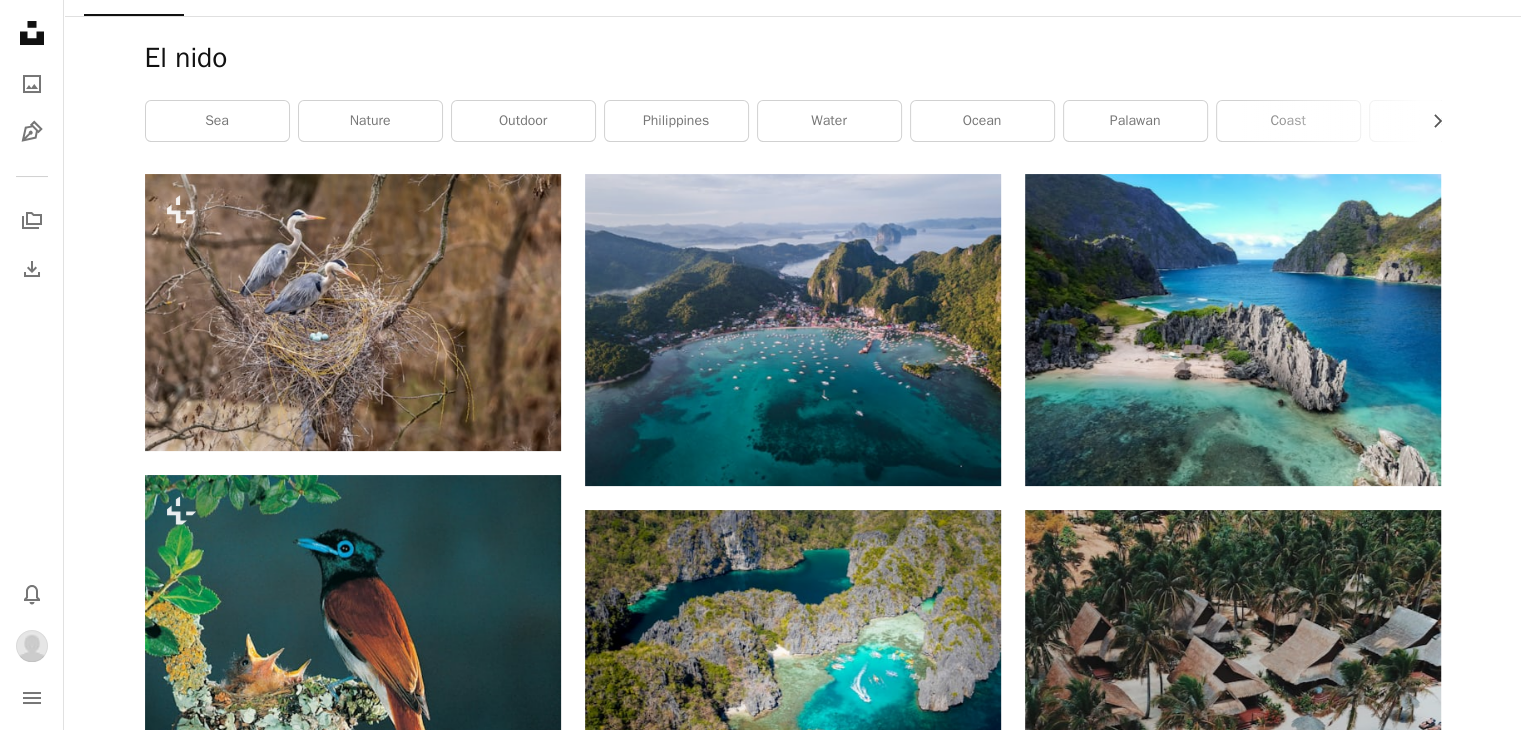 scroll, scrollTop: 0, scrollLeft: 0, axis: both 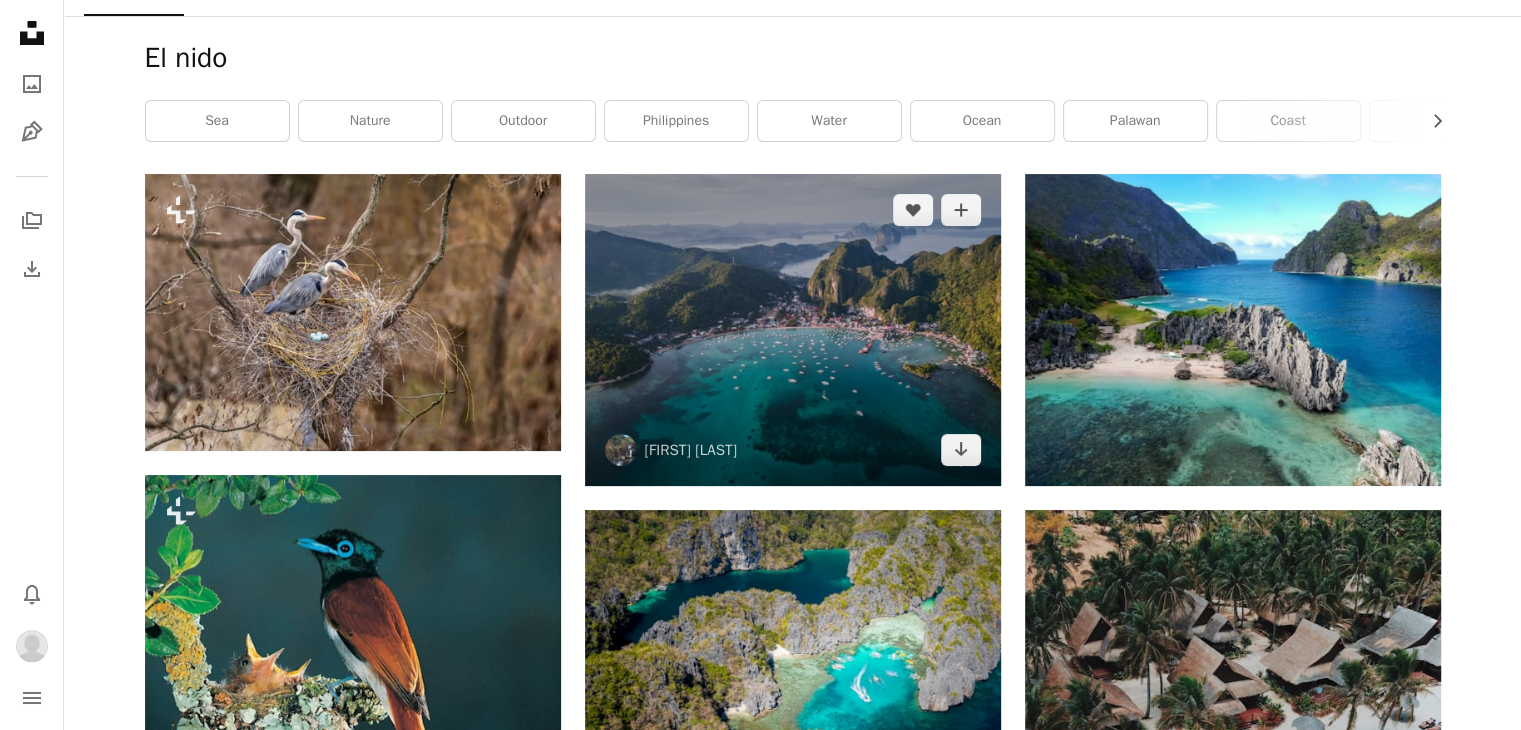 click at bounding box center [793, 330] 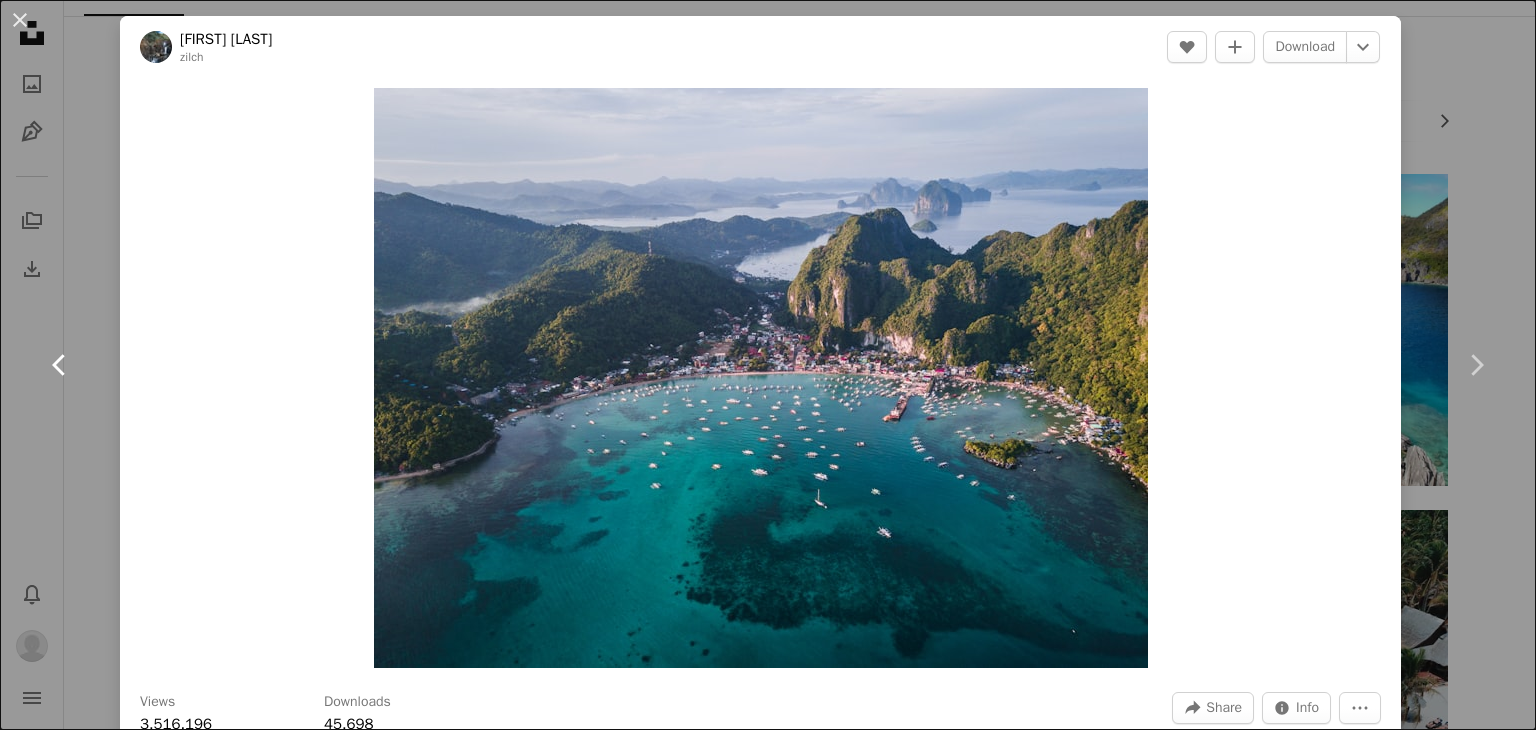 click on "Chevron left" at bounding box center [60, 365] 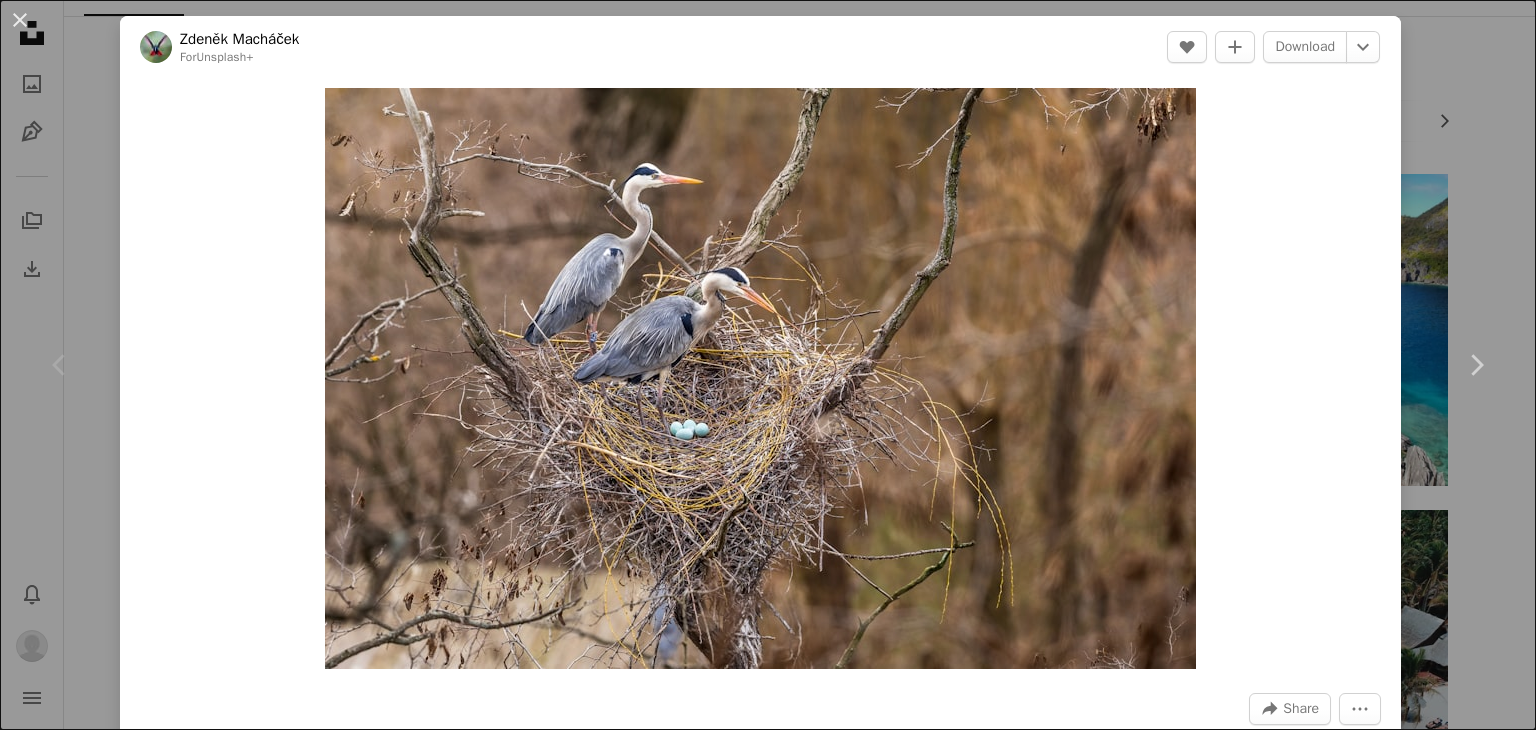 click on "An X shape Chevron left Chevron right [FIRST] [LAST] For   Unsplash+ A heart A plus sign Download Chevron down Zoom in A forward-right arrow Share More Actions A map marker [COUNTRY] Calendar outlined Published on   [MONTH] [DAY], [YEAR] Camera Canon, EOS 5D Mark IV Safety Licensed under the   Unsplash+ License bird nest grey heron [COUNTRY] From this series Chevron right Plus sign for Unsplash+ Plus sign for Unsplash+ Plus sign for Unsplash+ Plus sign for Unsplash+ Related images Plus sign for Unsplash+ A heart A plus sign [FIRST] [LAST] For   Unsplash+ Arrow pointing down Plus sign for Unsplash+ A heart A plus sign Getty Images For   Unsplash+ Arrow pointing down Plus sign for Unsplash+ A heart A plus sign Getty Images For   Unsplash+ Arrow pointing down Plus sign for Unsplash+ A heart A plus sign Getty Images For   Unsplash+ Arrow pointing down Plus sign for Unsplash+ A heart A plus sign Getty Images For   Unsplash+ Arrow pointing down Plus sign for Unsplash+ A heart A plus sign [FIRST] [LAST]" at bounding box center (768, 365) 